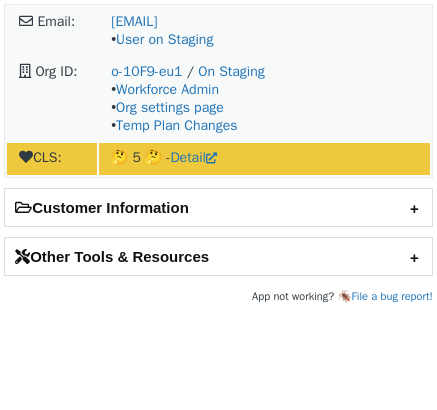 scroll, scrollTop: 0, scrollLeft: 0, axis: both 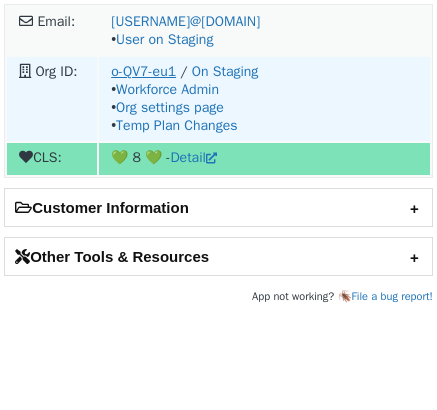 click on "o-QV7-eu1" at bounding box center (143, 71) 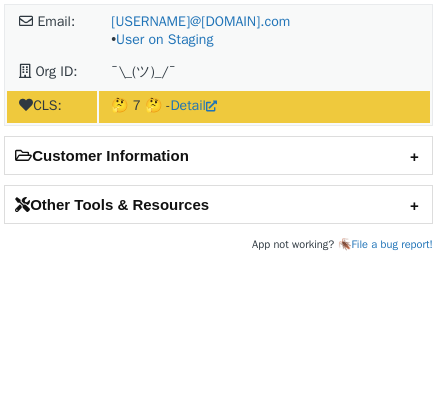 scroll, scrollTop: 0, scrollLeft: 0, axis: both 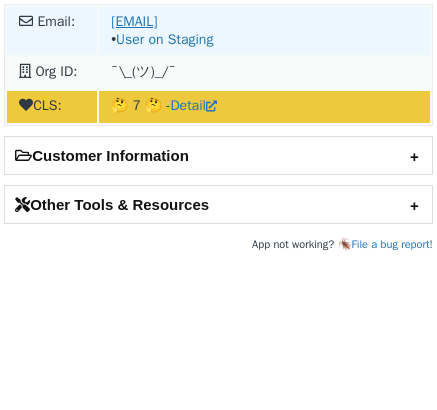 click on "[EMAIL]" at bounding box center (134, 21) 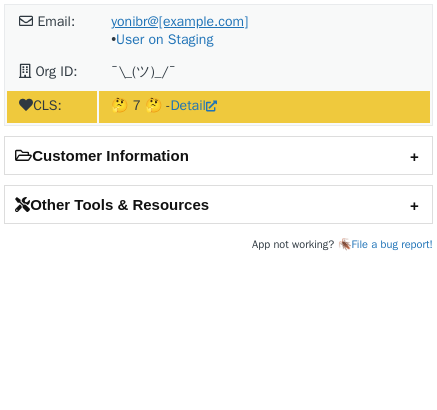 scroll, scrollTop: 0, scrollLeft: 0, axis: both 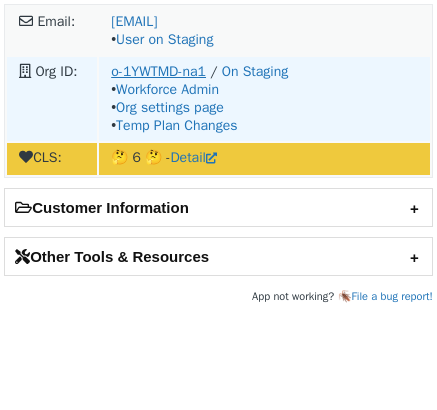 click on "o-1YWTMD-na1" at bounding box center (158, 71) 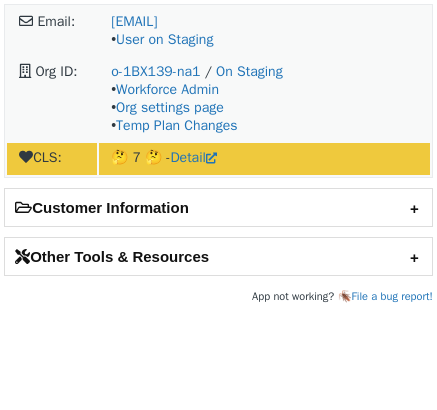 scroll, scrollTop: 0, scrollLeft: 0, axis: both 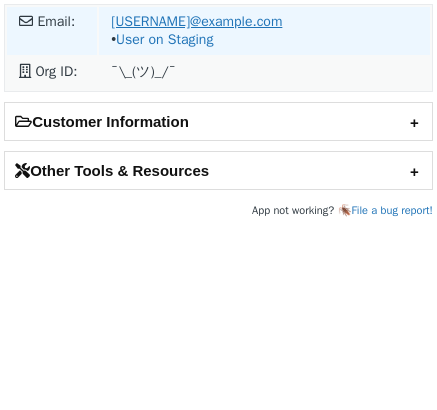 click on "[USERNAME]@example.com" at bounding box center [196, 21] 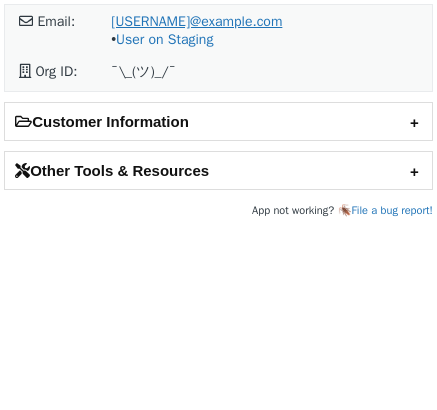 scroll, scrollTop: 0, scrollLeft: 0, axis: both 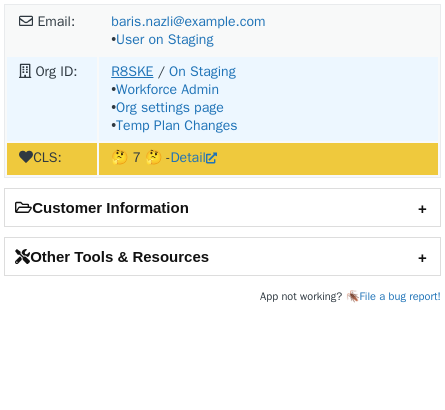click on "R8SKE" at bounding box center (132, 71) 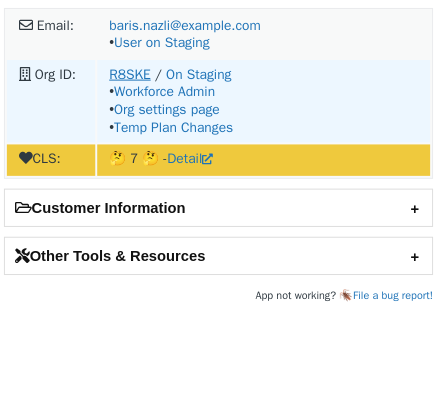scroll, scrollTop: 0, scrollLeft: 0, axis: both 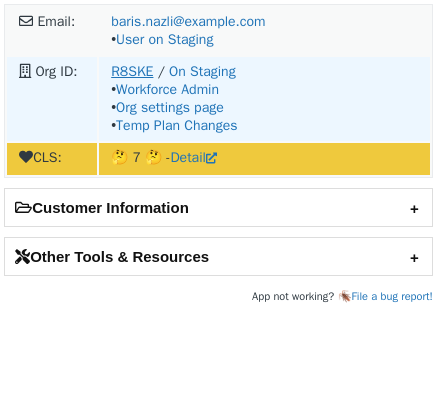 click on "R8SKE" at bounding box center [132, 71] 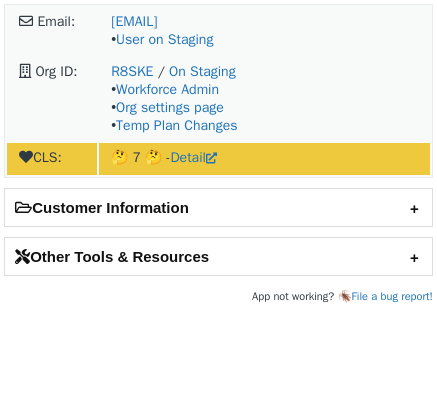 scroll, scrollTop: 0, scrollLeft: 0, axis: both 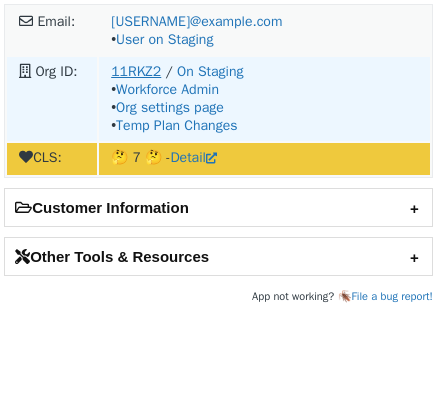 click on "11RKZ2" at bounding box center [136, 71] 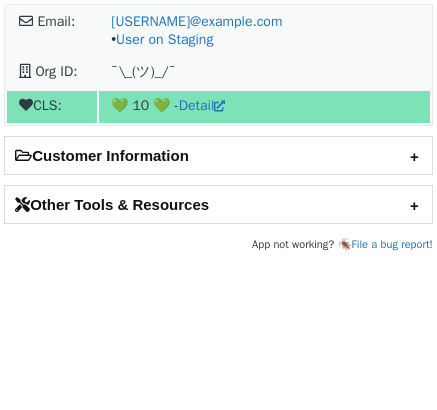 scroll, scrollTop: 0, scrollLeft: 0, axis: both 